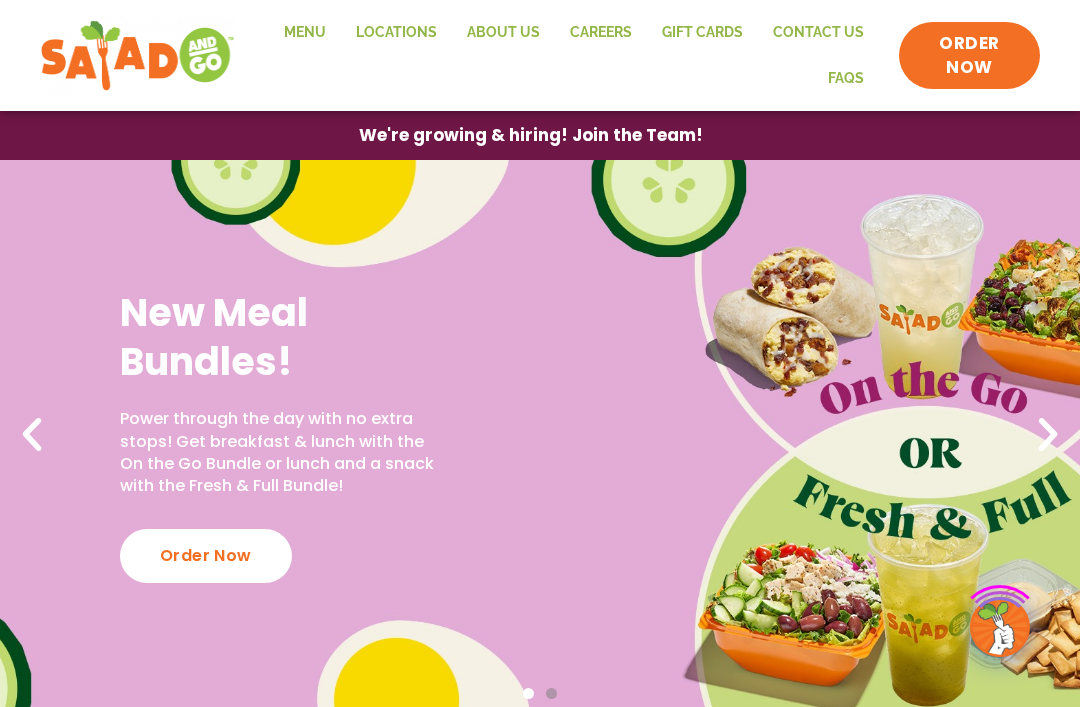 scroll, scrollTop: 0, scrollLeft: 0, axis: both 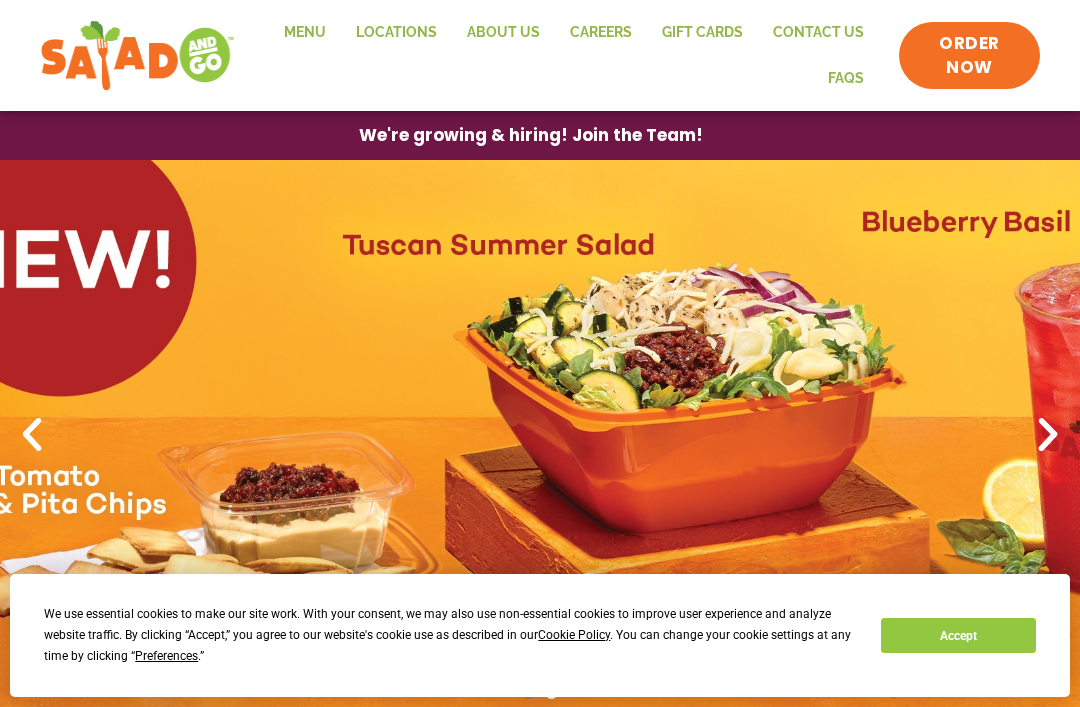 click at bounding box center [540, 435] 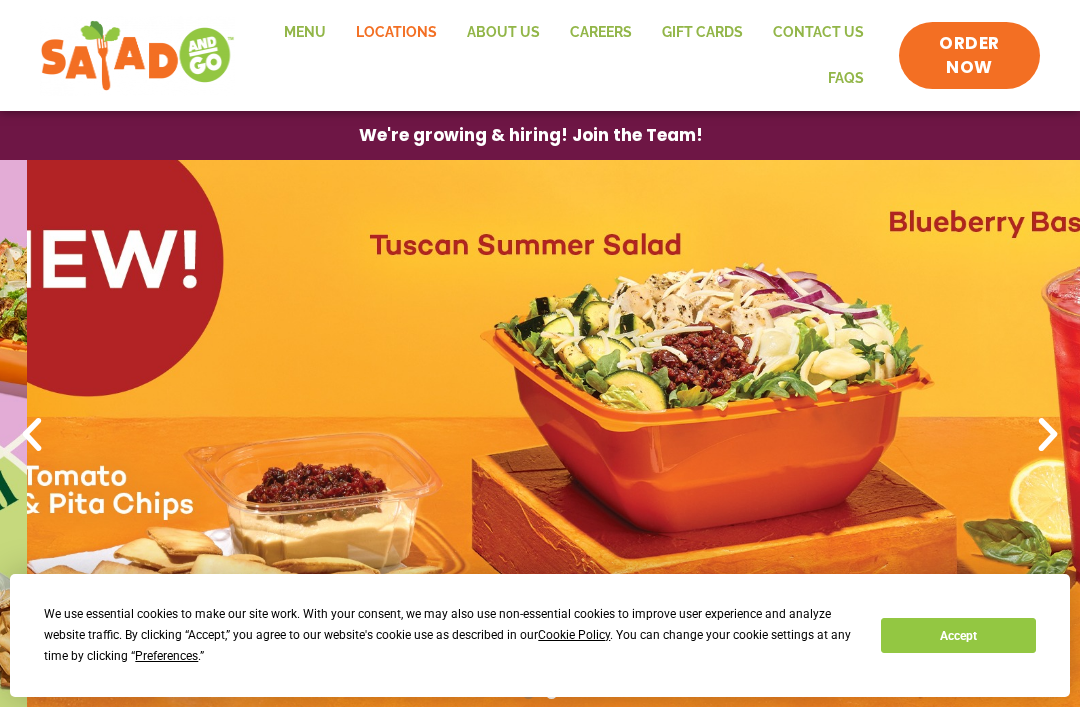 click on "Locations" 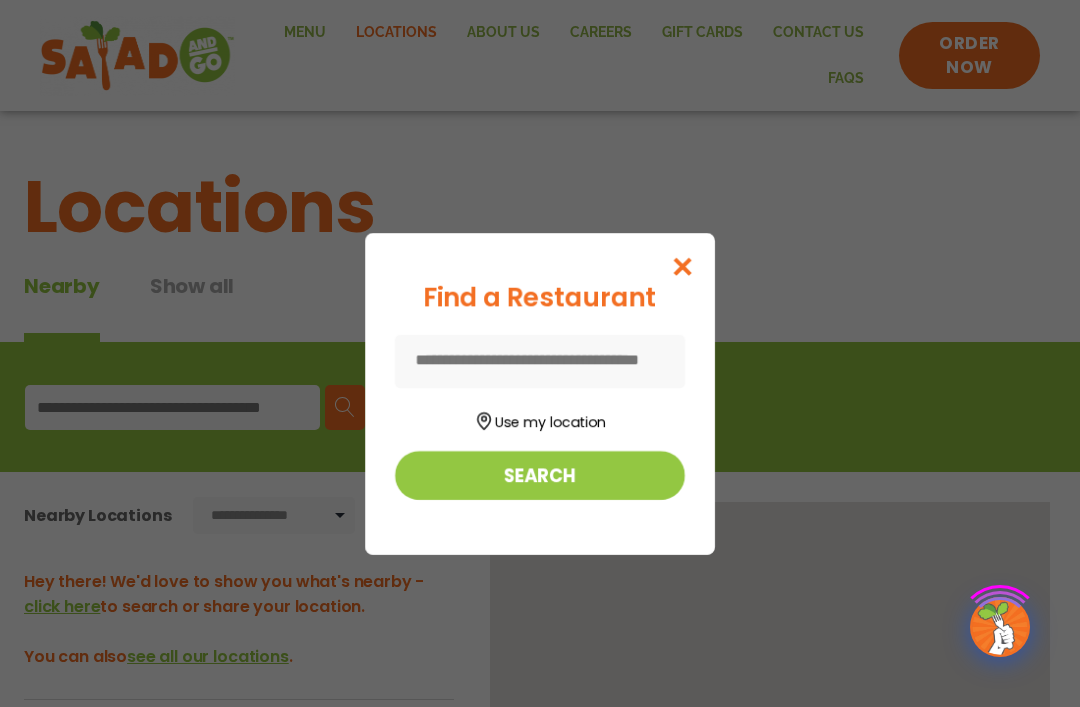 scroll, scrollTop: 0, scrollLeft: 0, axis: both 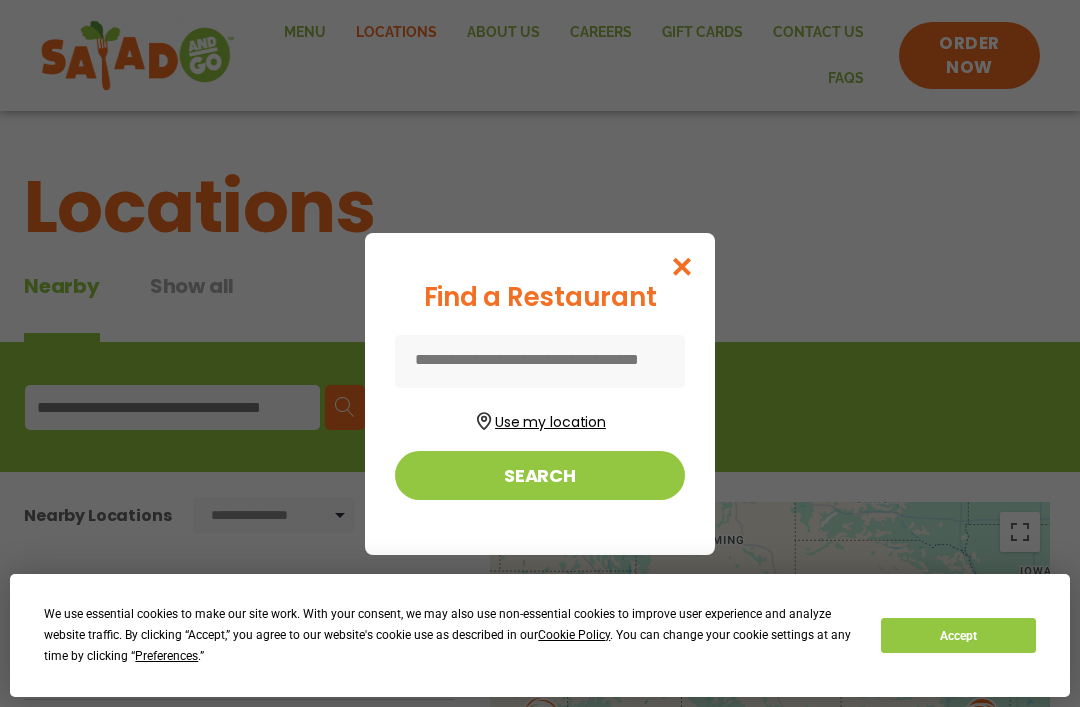 click on "Use my location" at bounding box center (540, 419) 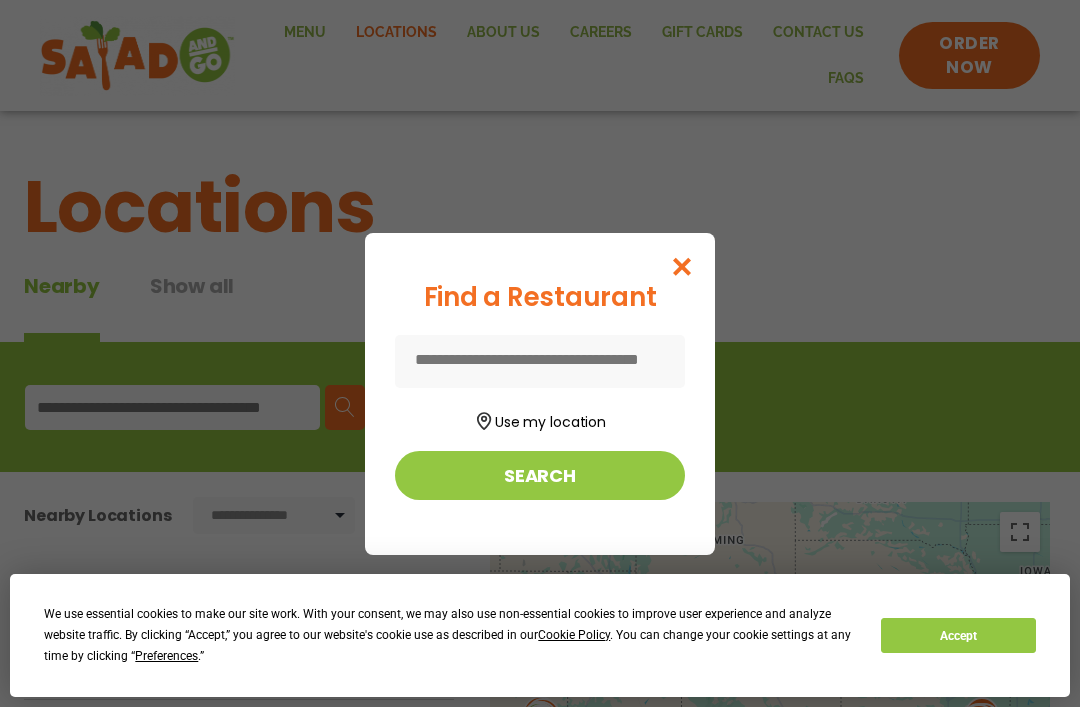 click at bounding box center [540, 361] 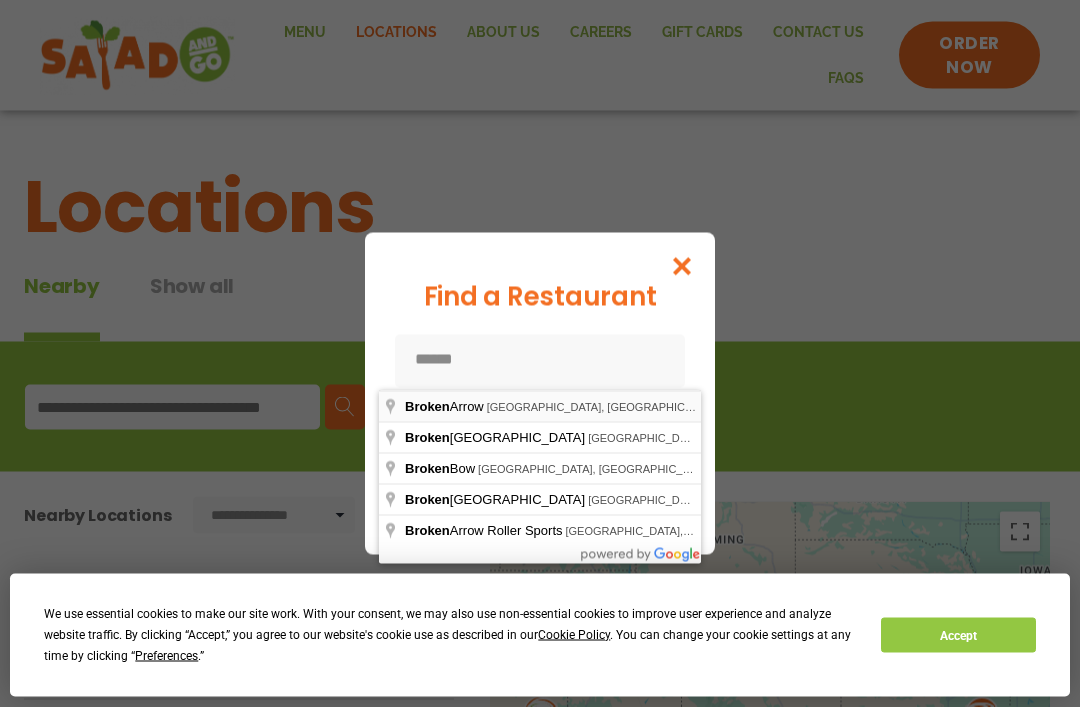 type on "**********" 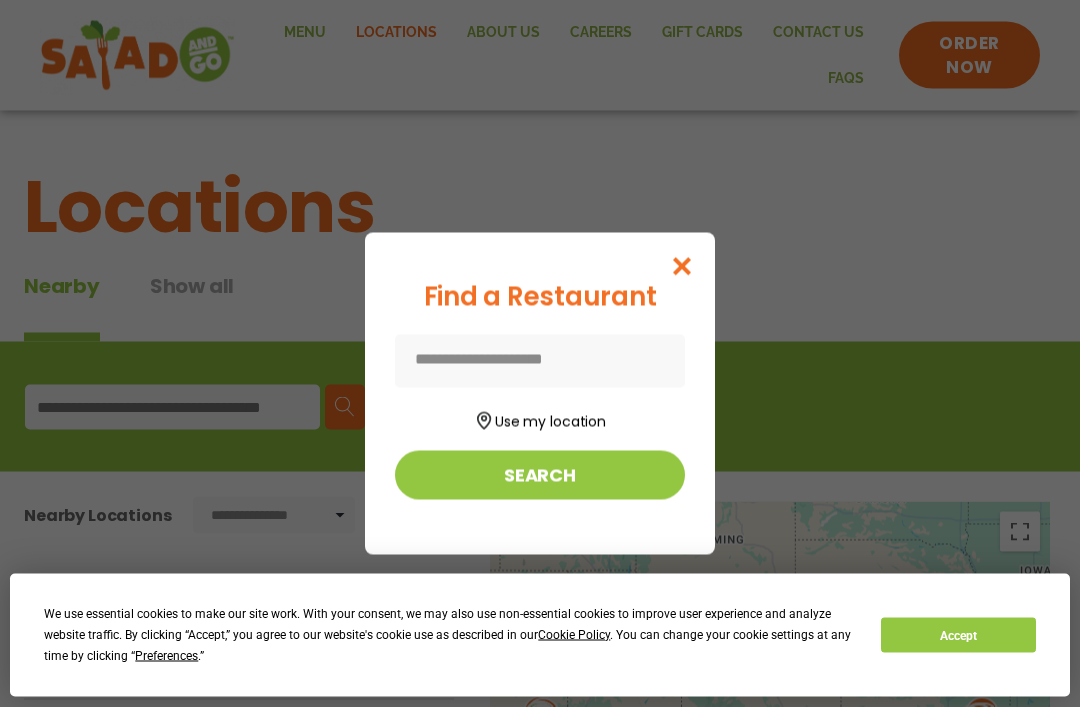 type on "**********" 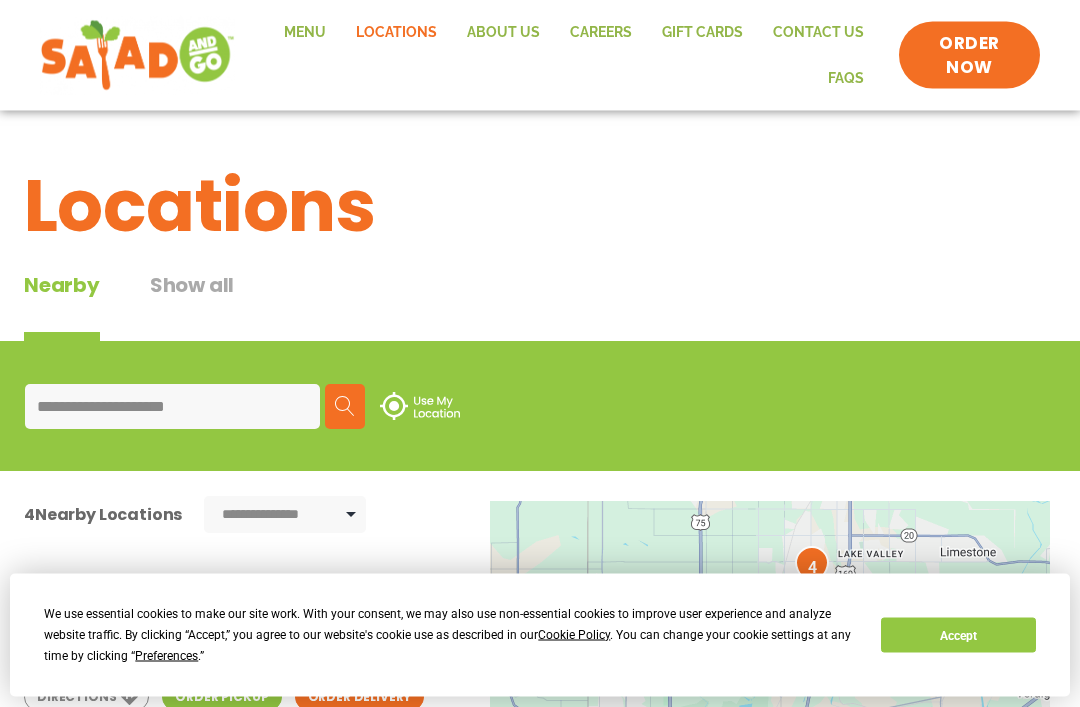 scroll, scrollTop: 1, scrollLeft: 0, axis: vertical 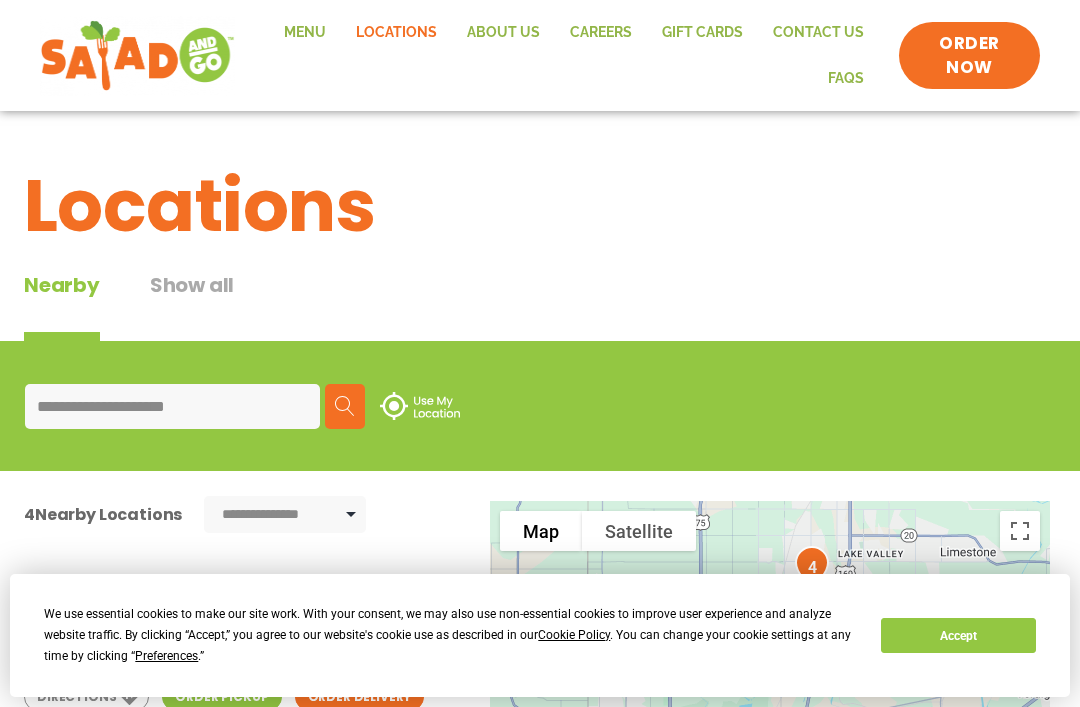 click on "Accept" at bounding box center [958, 635] 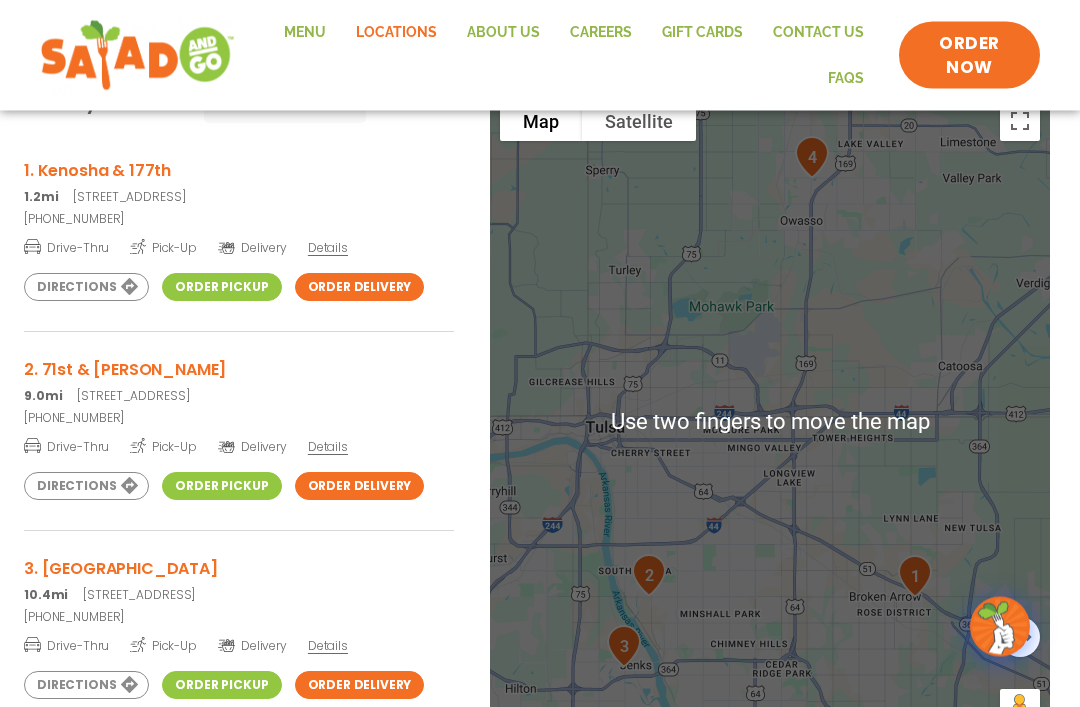 scroll, scrollTop: 412, scrollLeft: 0, axis: vertical 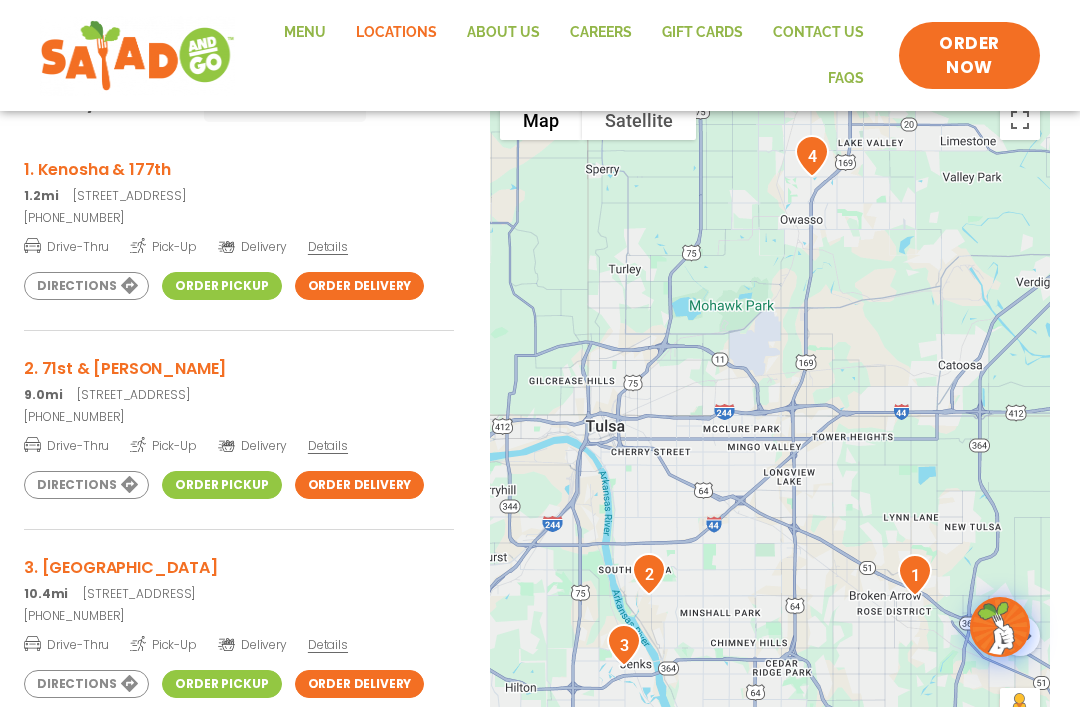 click on "Directions" at bounding box center (86, 286) 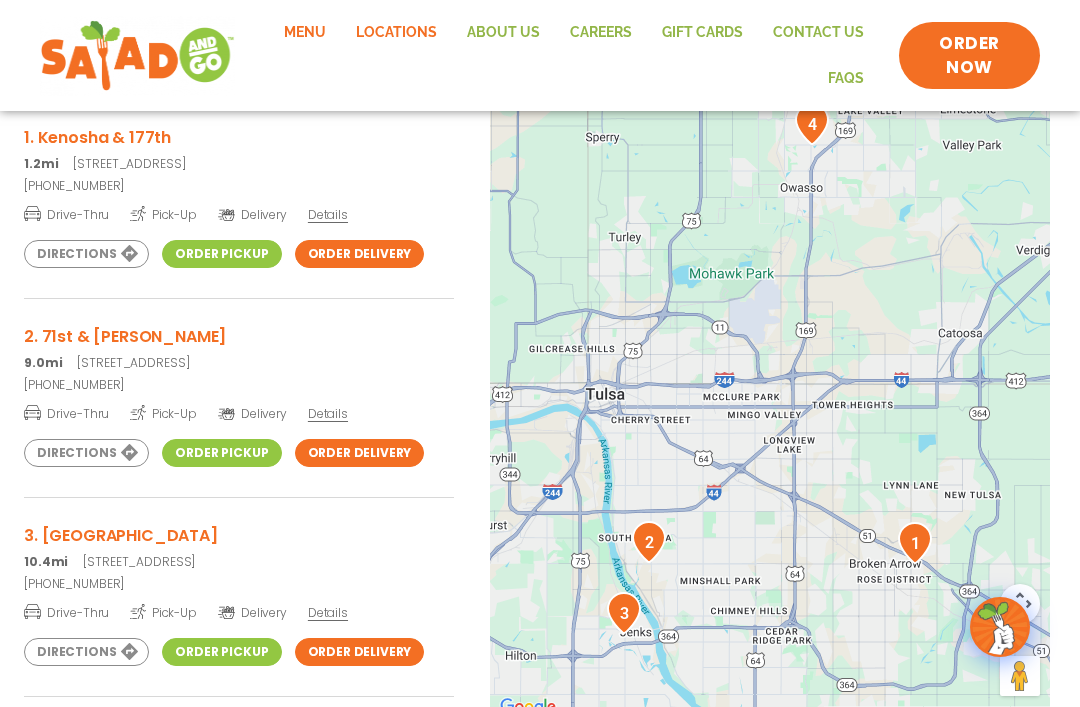 click on "Menu" 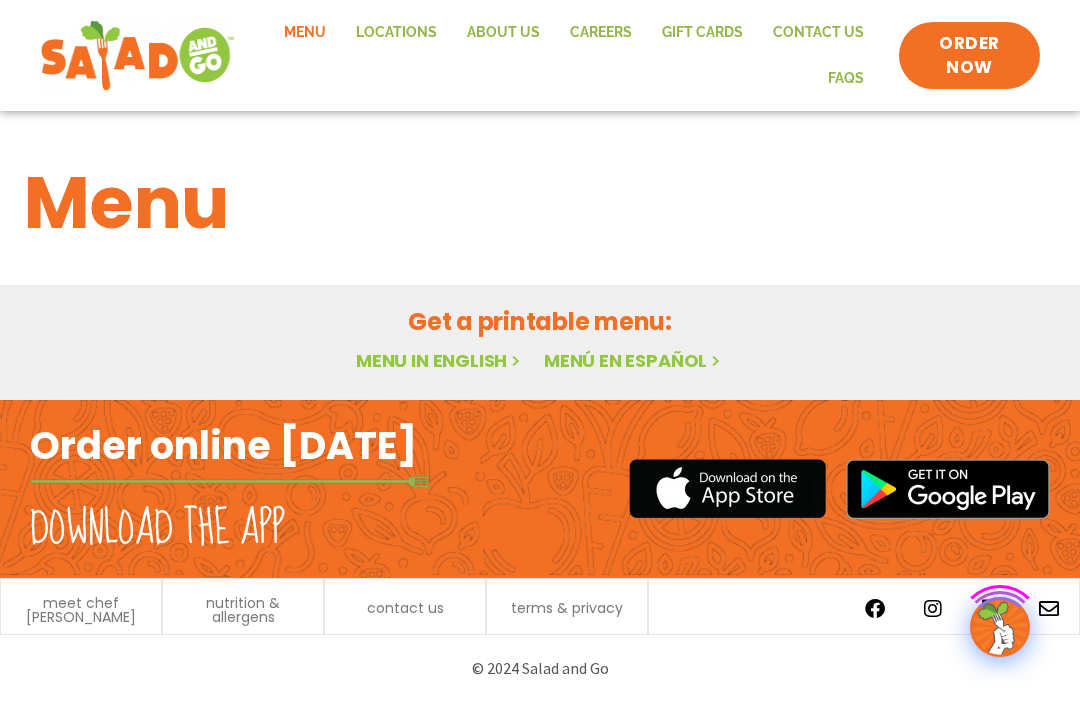 scroll, scrollTop: 0, scrollLeft: 0, axis: both 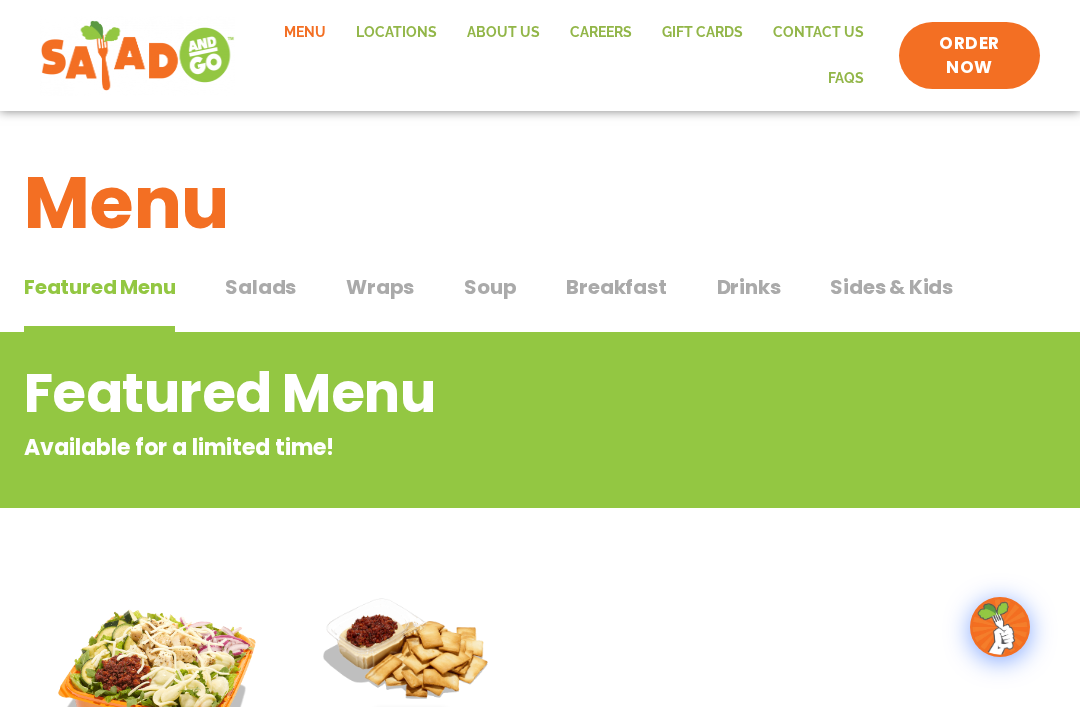 click on "Salads" at bounding box center [260, 287] 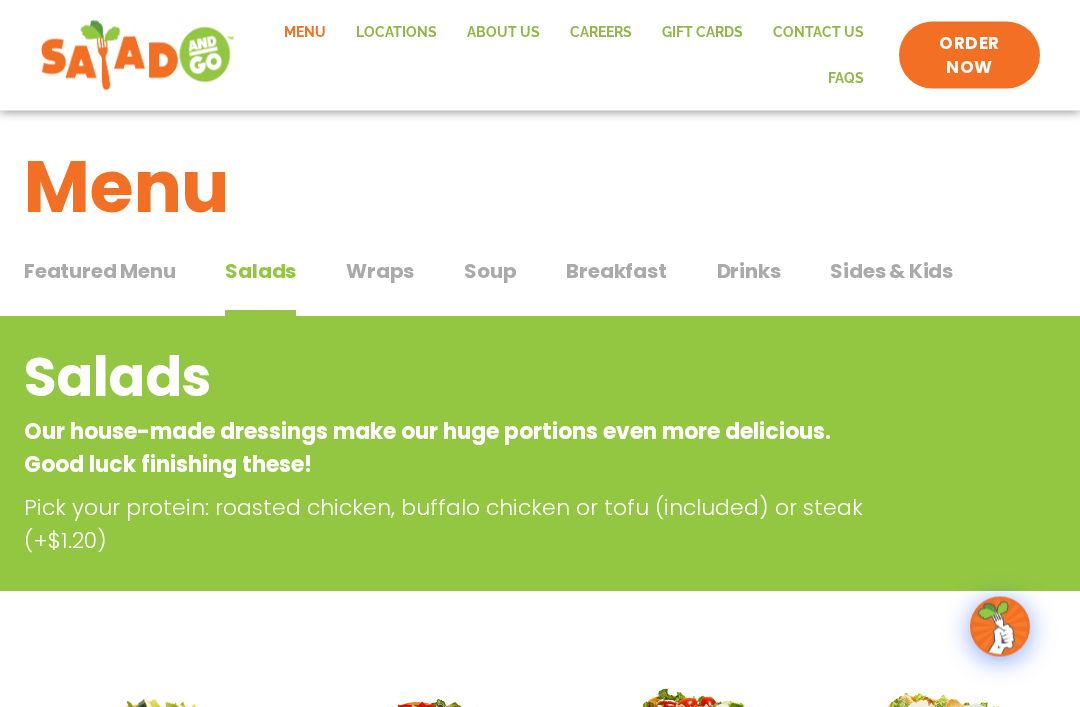 scroll, scrollTop: 0, scrollLeft: 0, axis: both 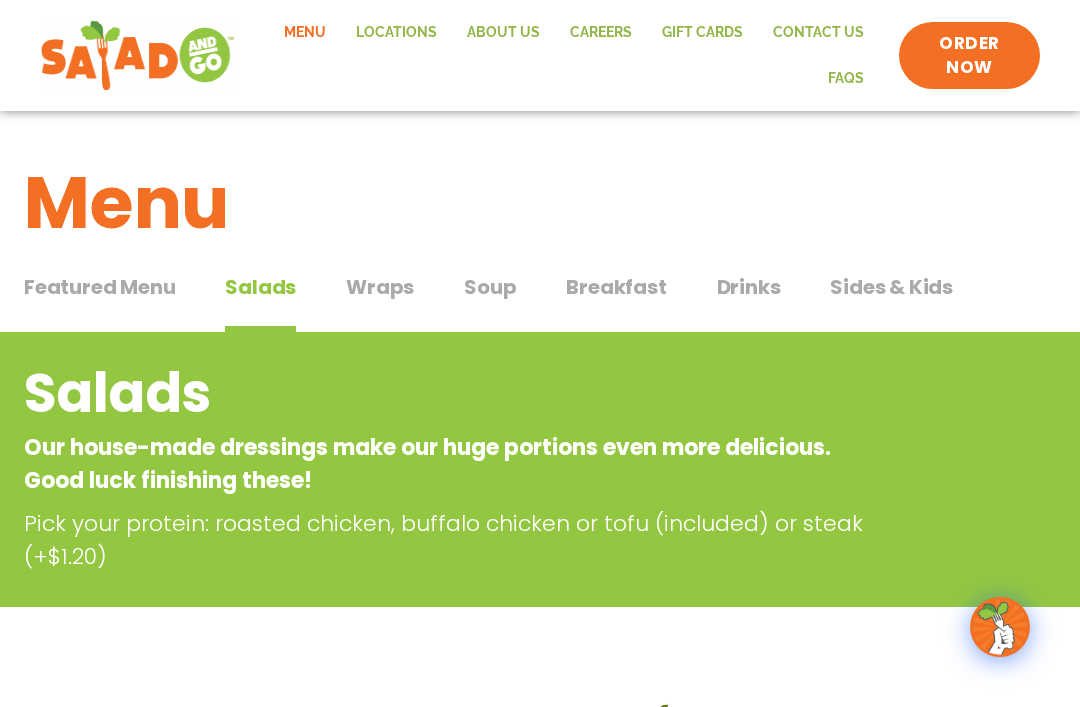 click on "Wraps   Wraps" at bounding box center [380, 302] 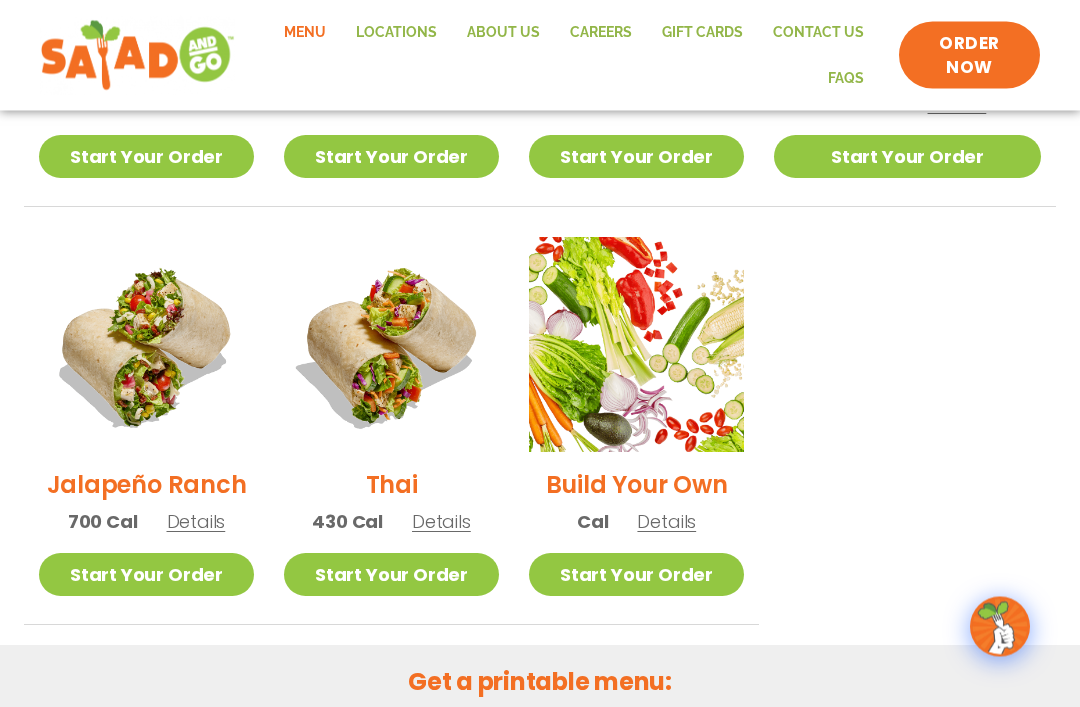 scroll, scrollTop: 1337, scrollLeft: 0, axis: vertical 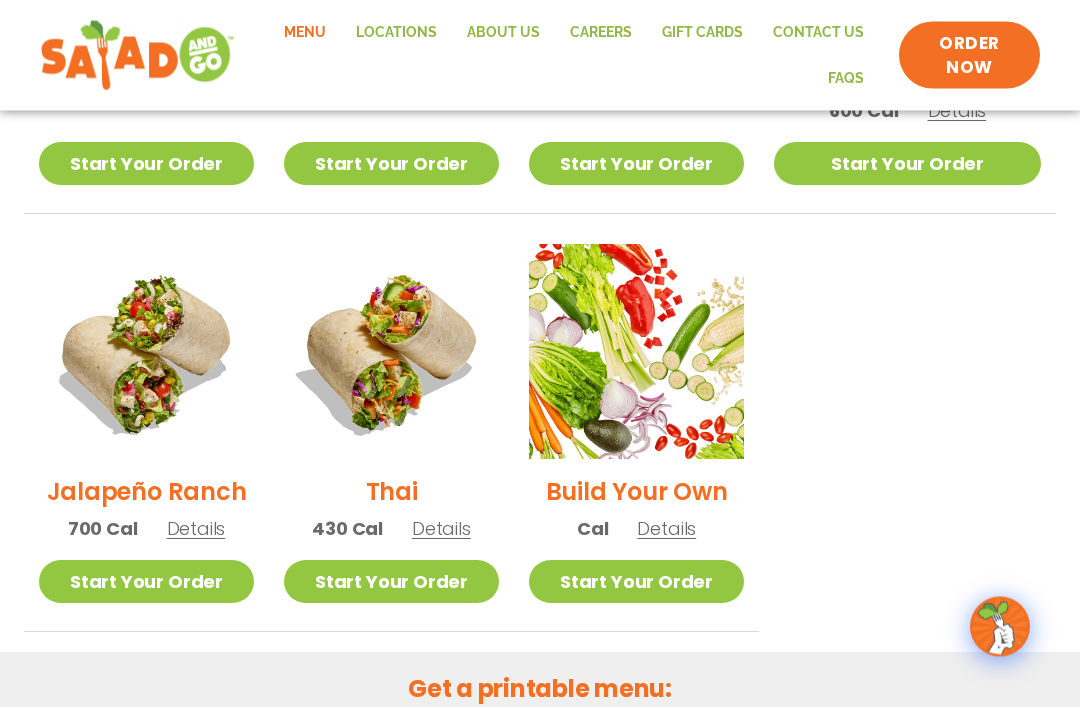 click on "Details" at bounding box center (441, 529) 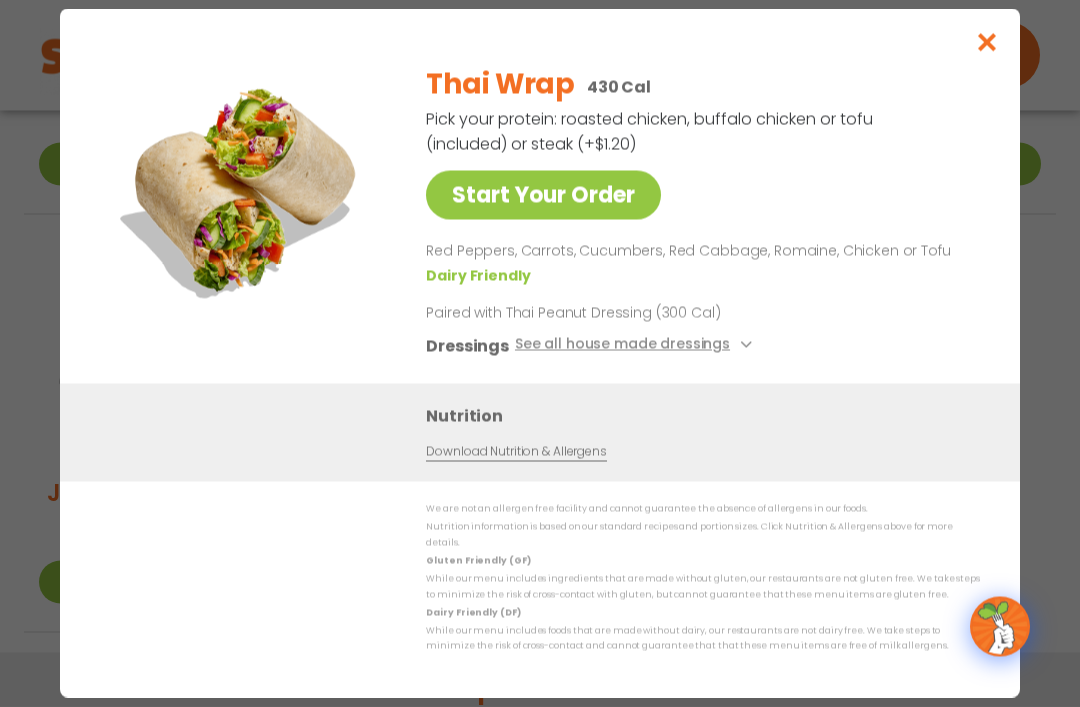 scroll, scrollTop: 1338, scrollLeft: 0, axis: vertical 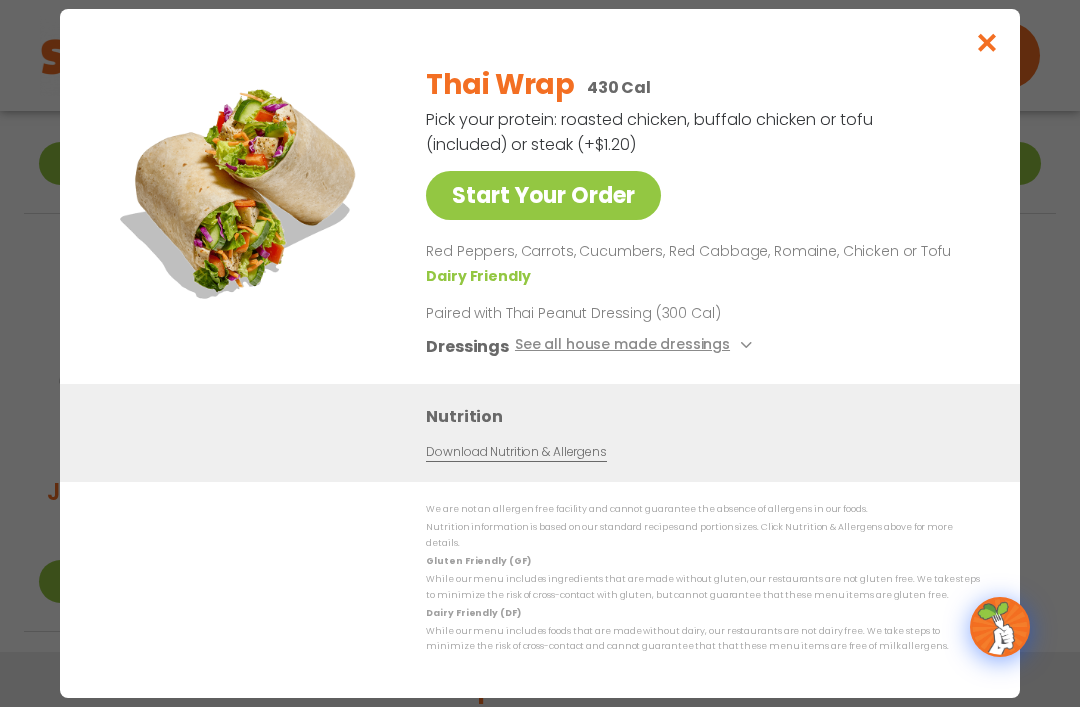 click on "See all house made dressings" at bounding box center (636, 346) 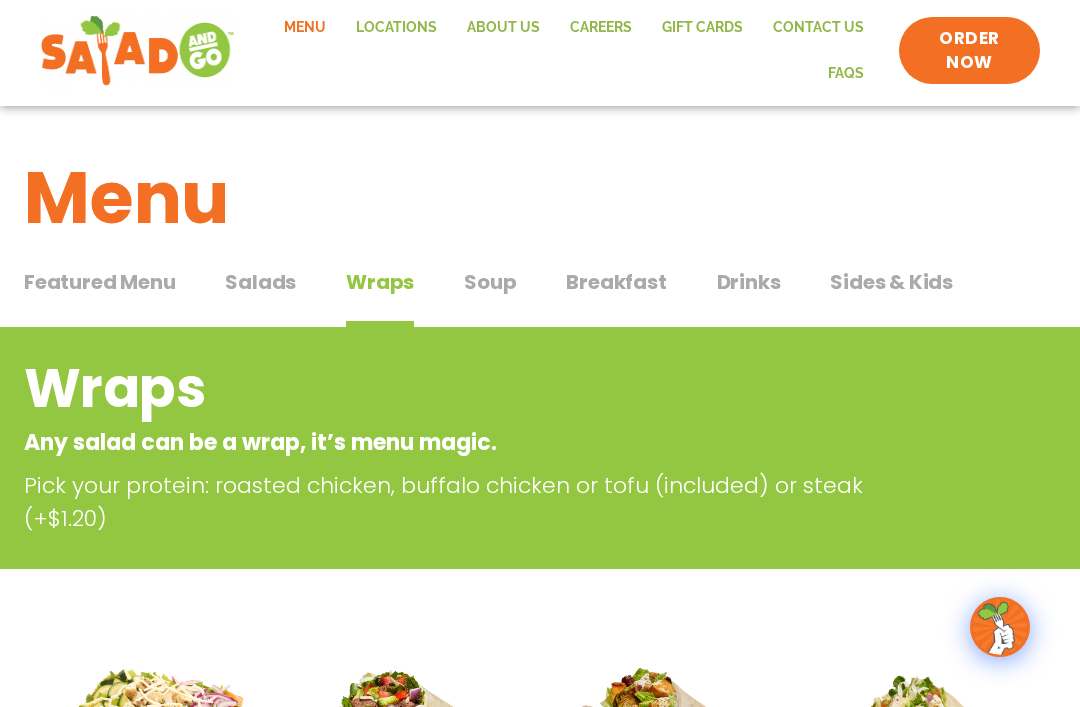 scroll, scrollTop: 0, scrollLeft: 0, axis: both 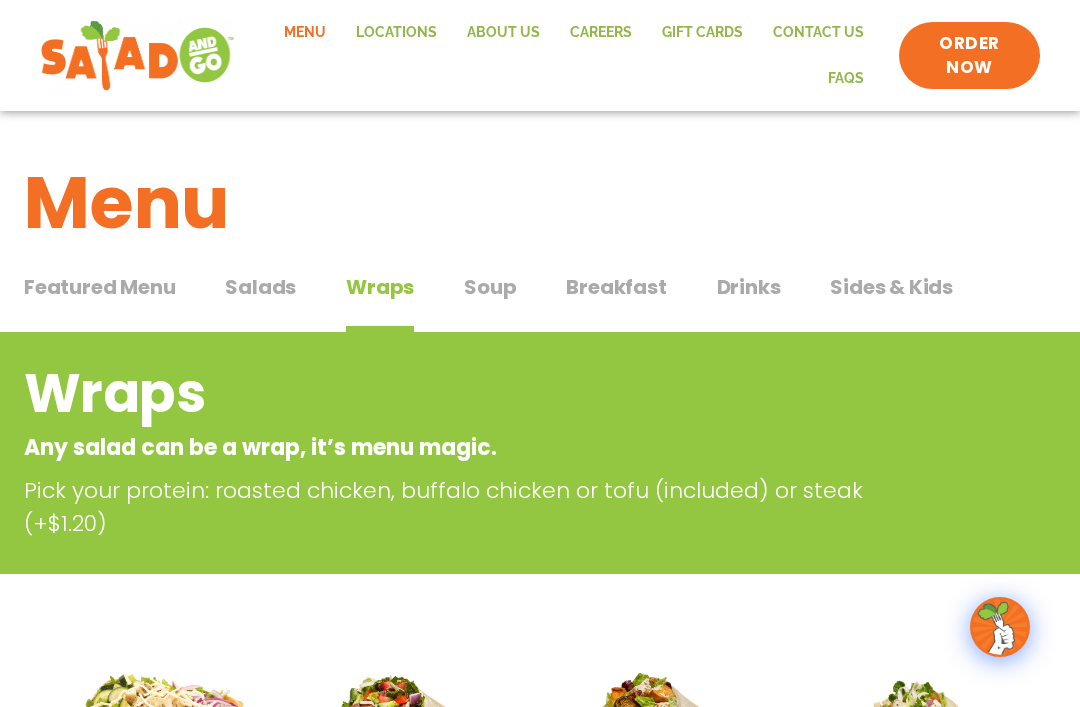 click on "Soup" at bounding box center [490, 287] 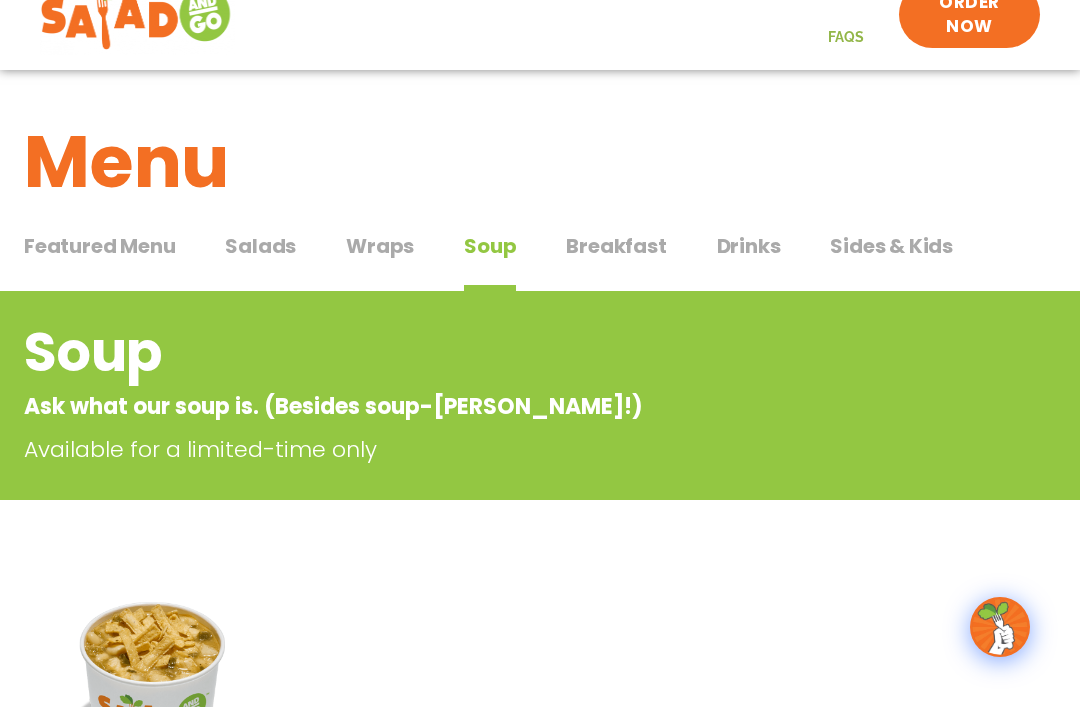 scroll, scrollTop: 0, scrollLeft: 0, axis: both 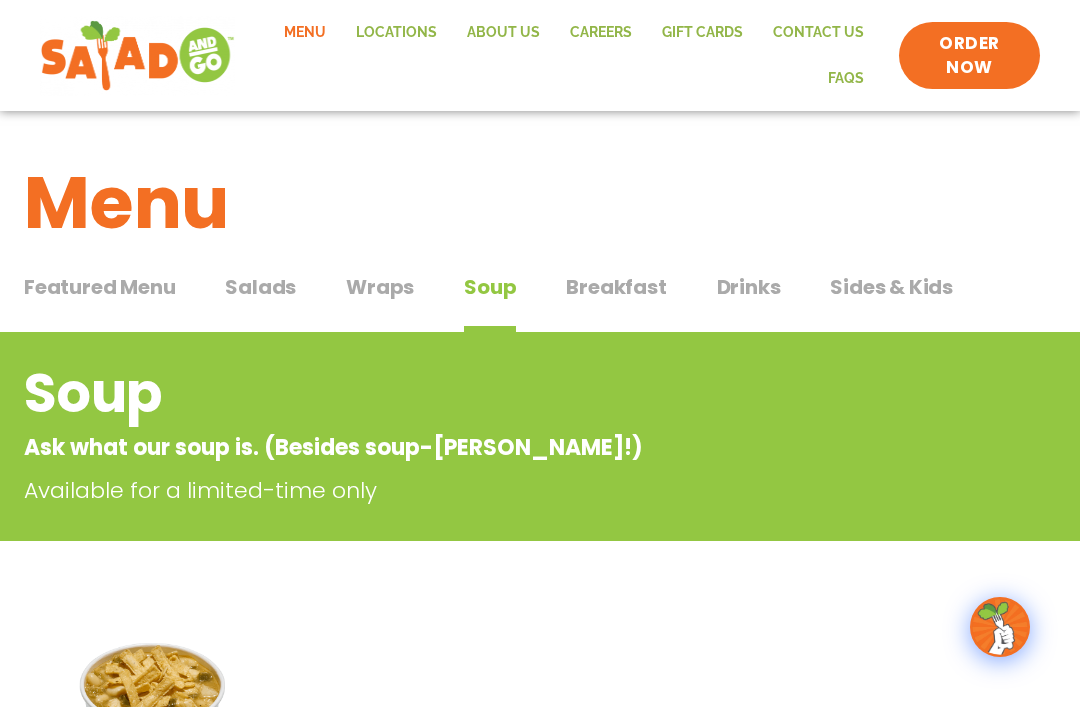 click on "Drinks" at bounding box center (749, 287) 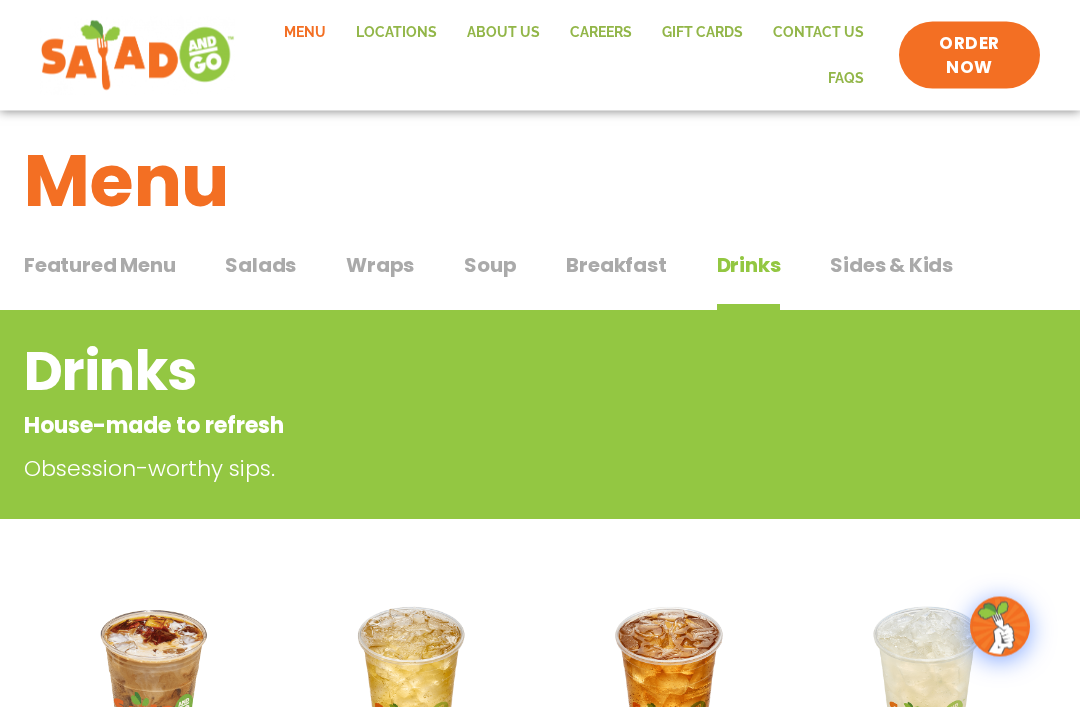 scroll, scrollTop: 0, scrollLeft: 0, axis: both 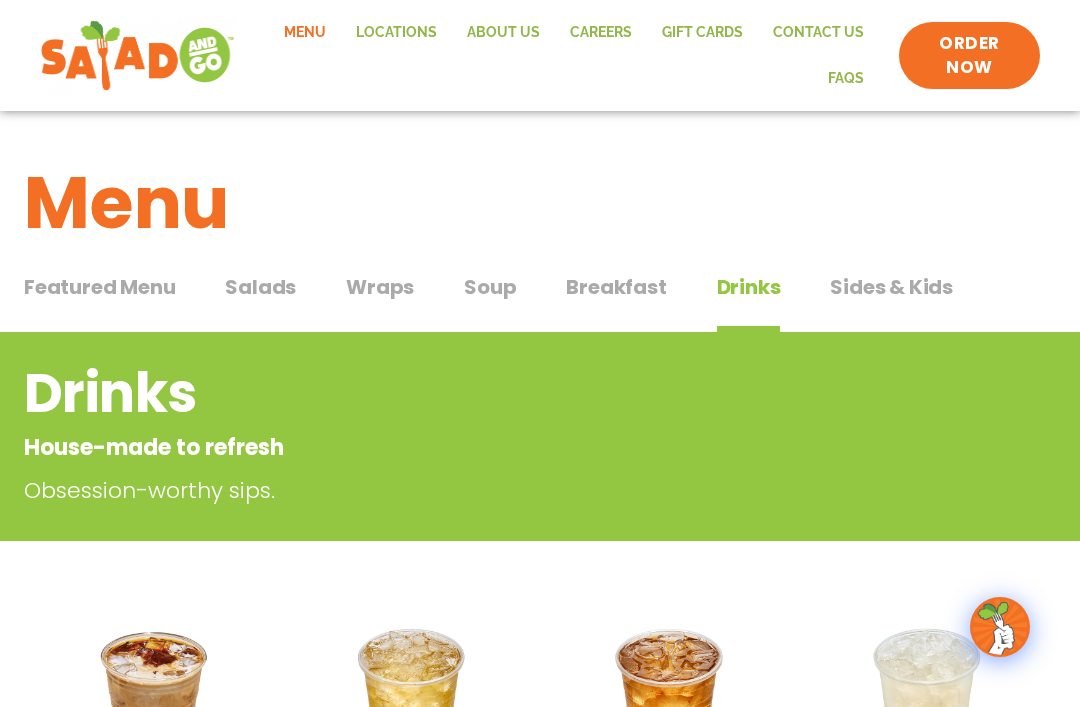 click on "Salads" at bounding box center [260, 287] 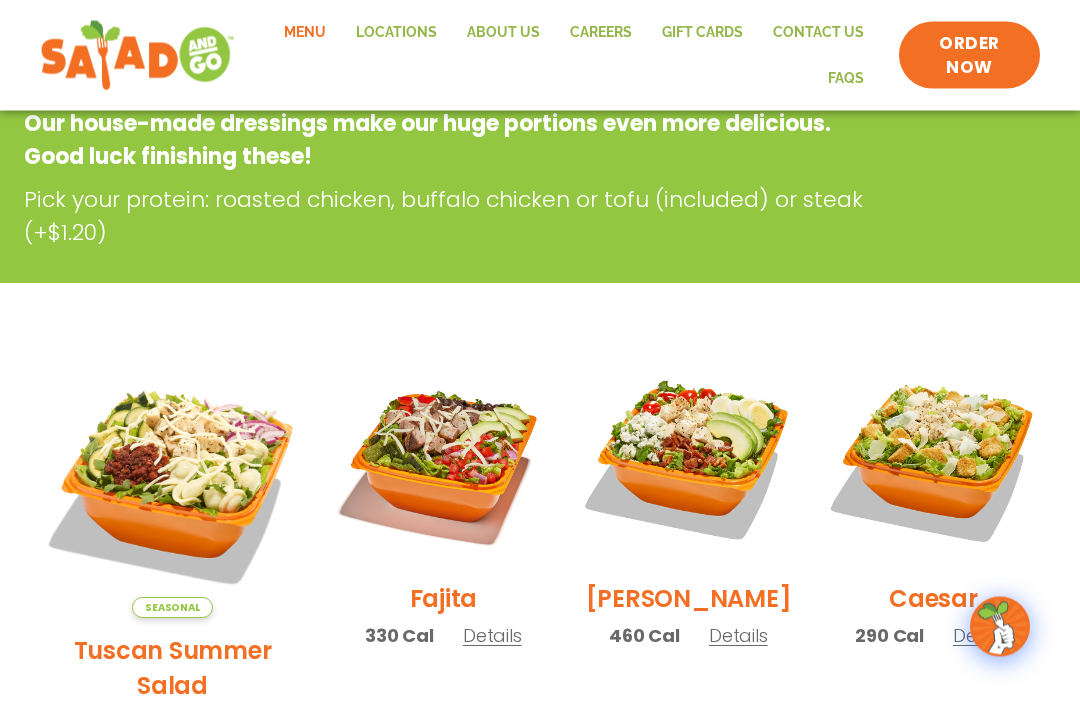scroll, scrollTop: 325, scrollLeft: 0, axis: vertical 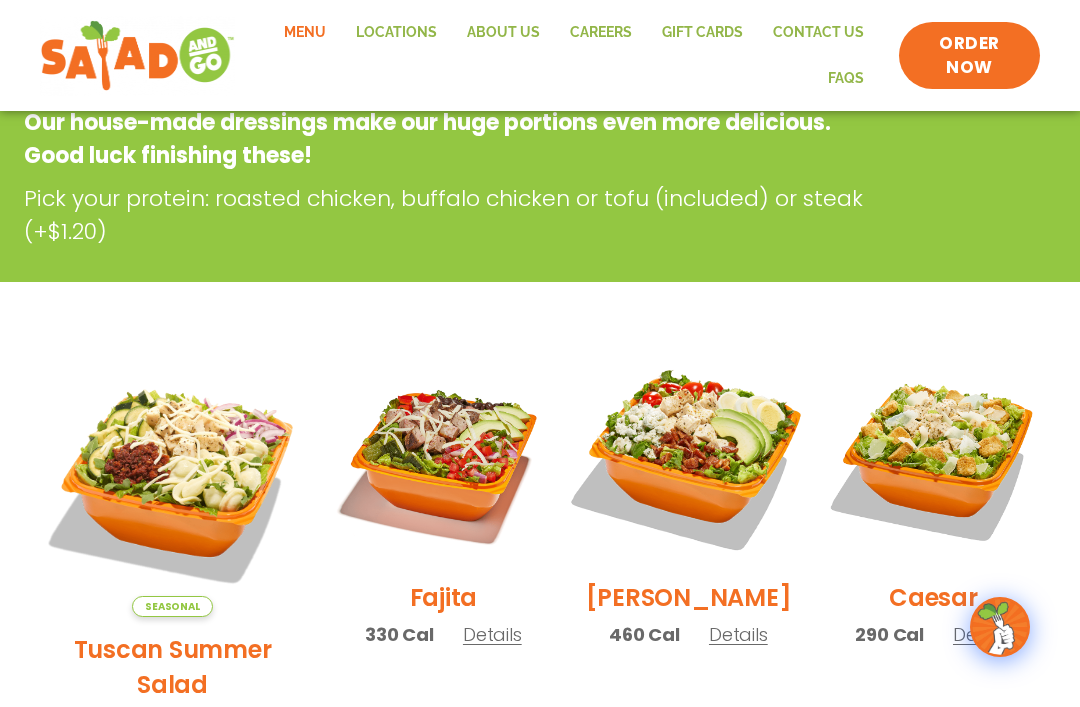 click at bounding box center [688, 457] 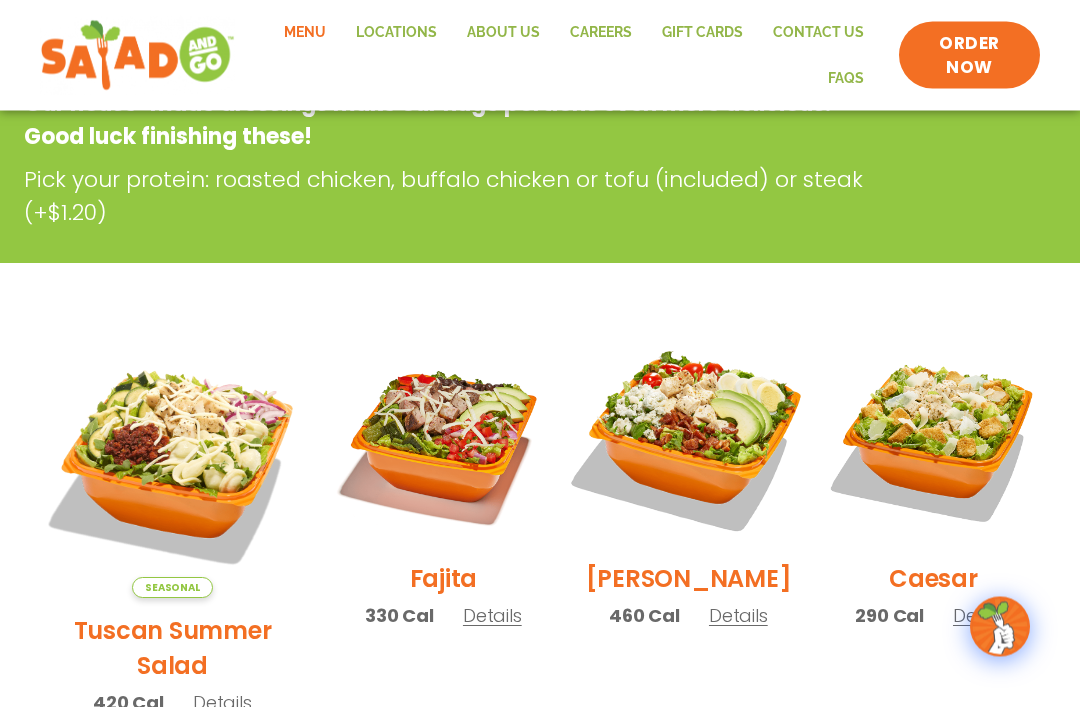 scroll, scrollTop: 344, scrollLeft: 0, axis: vertical 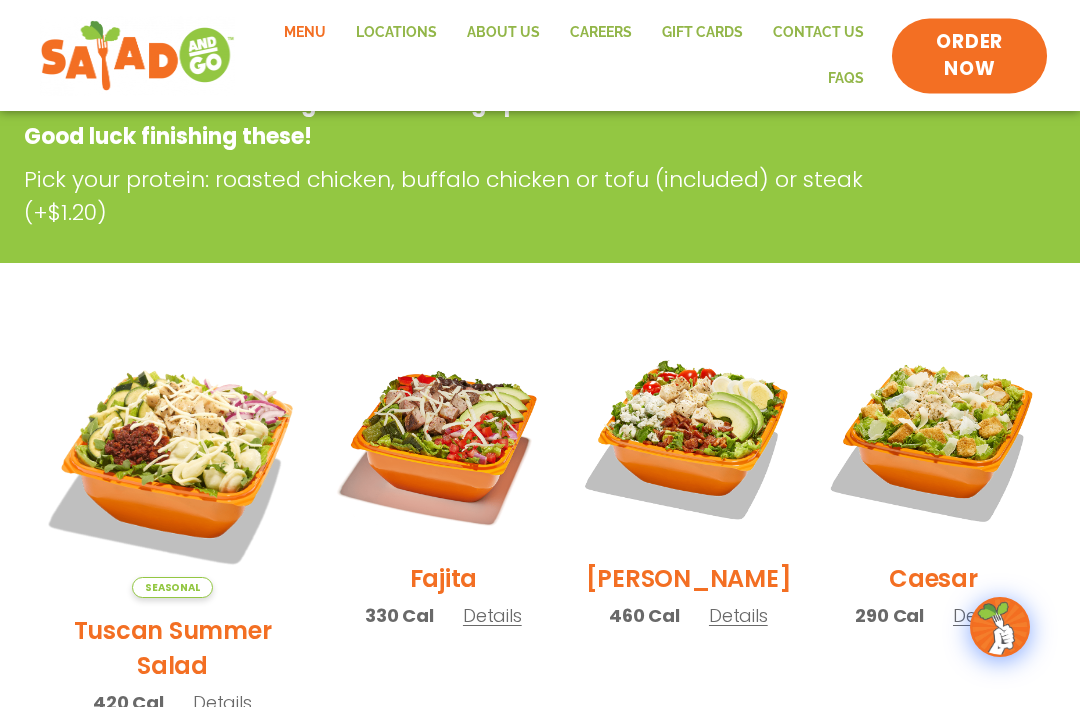 click on "ORDER NOW" at bounding box center (969, 55) 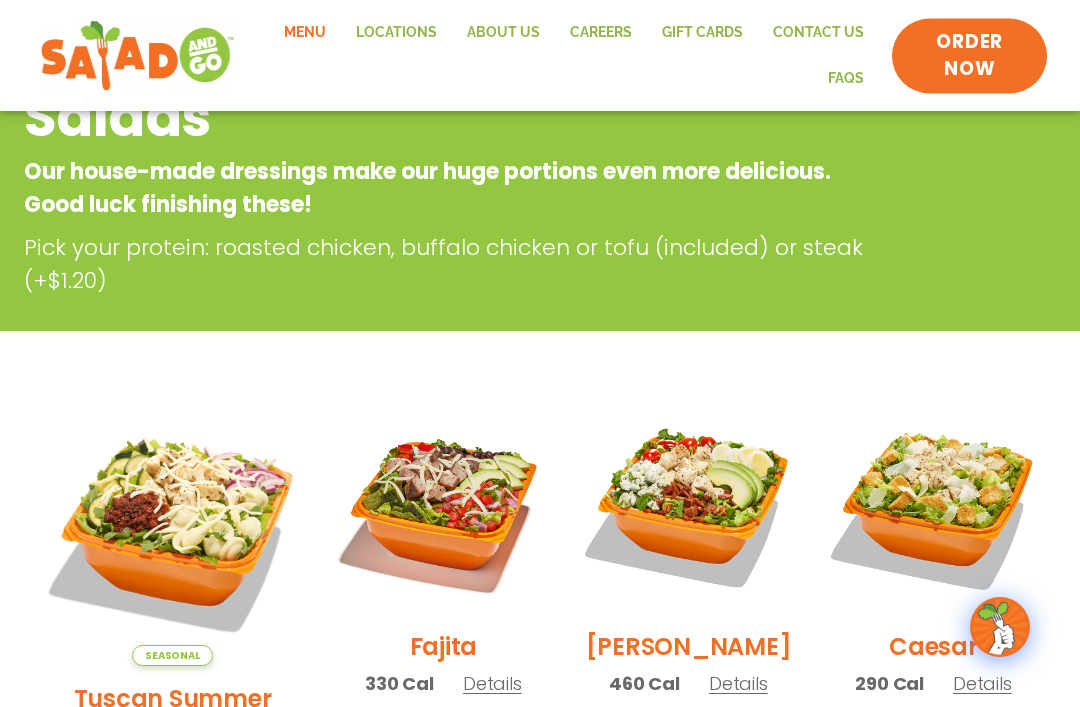 scroll, scrollTop: 251, scrollLeft: 0, axis: vertical 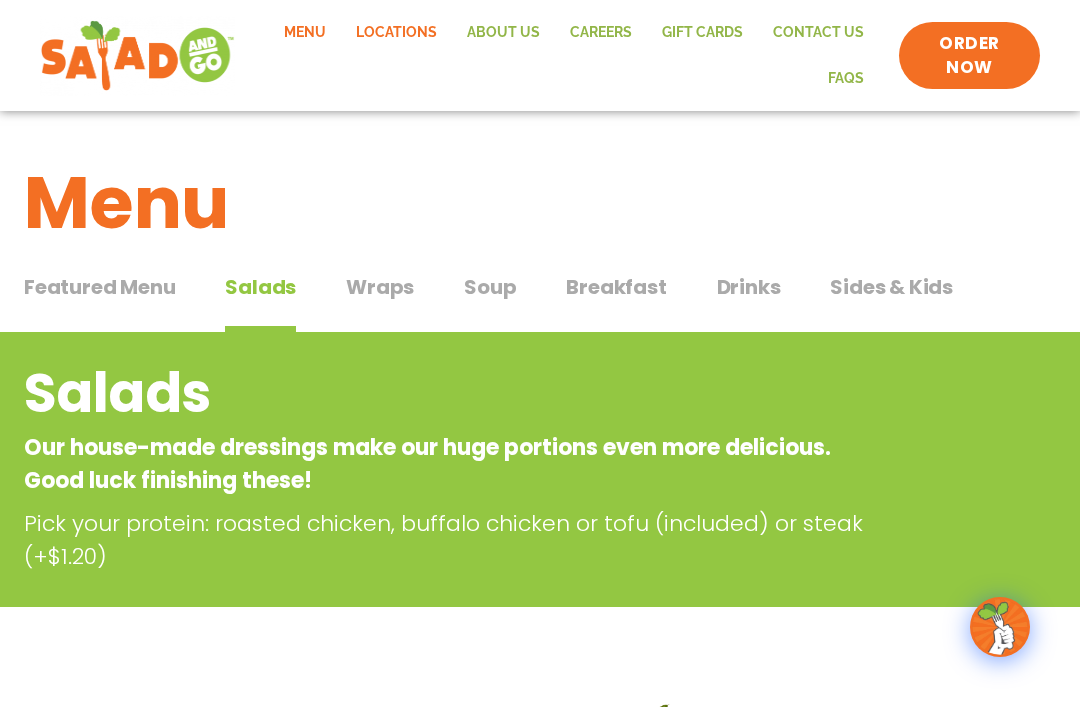click on "Locations" 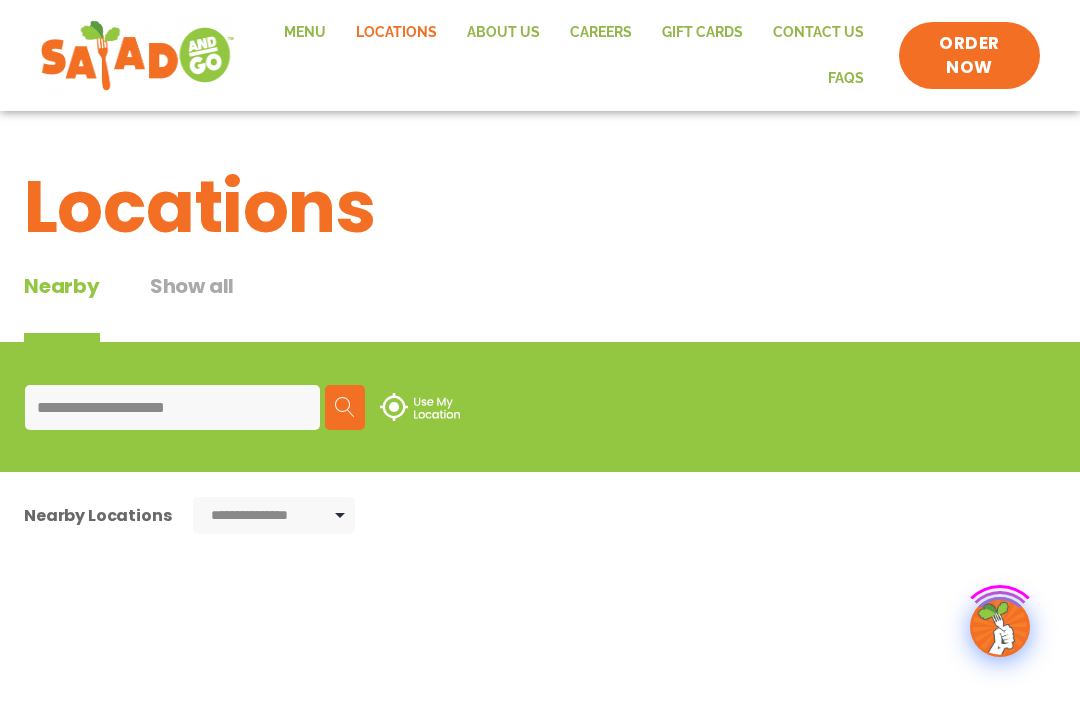 scroll, scrollTop: 0, scrollLeft: 0, axis: both 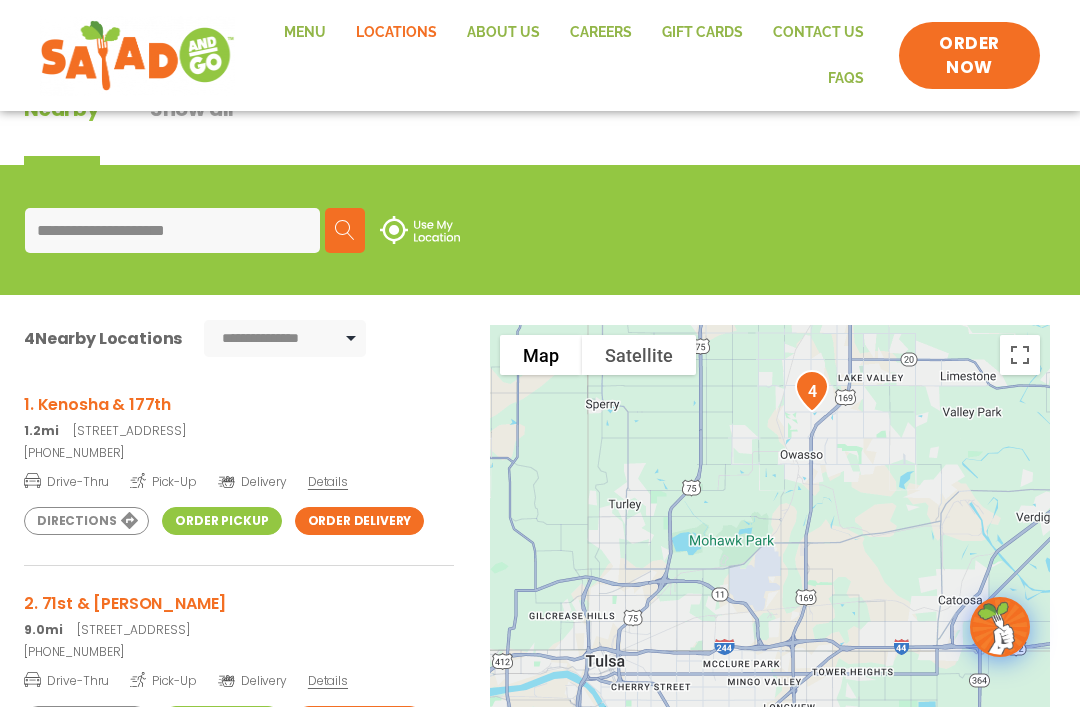 click on "Directions" at bounding box center [86, 521] 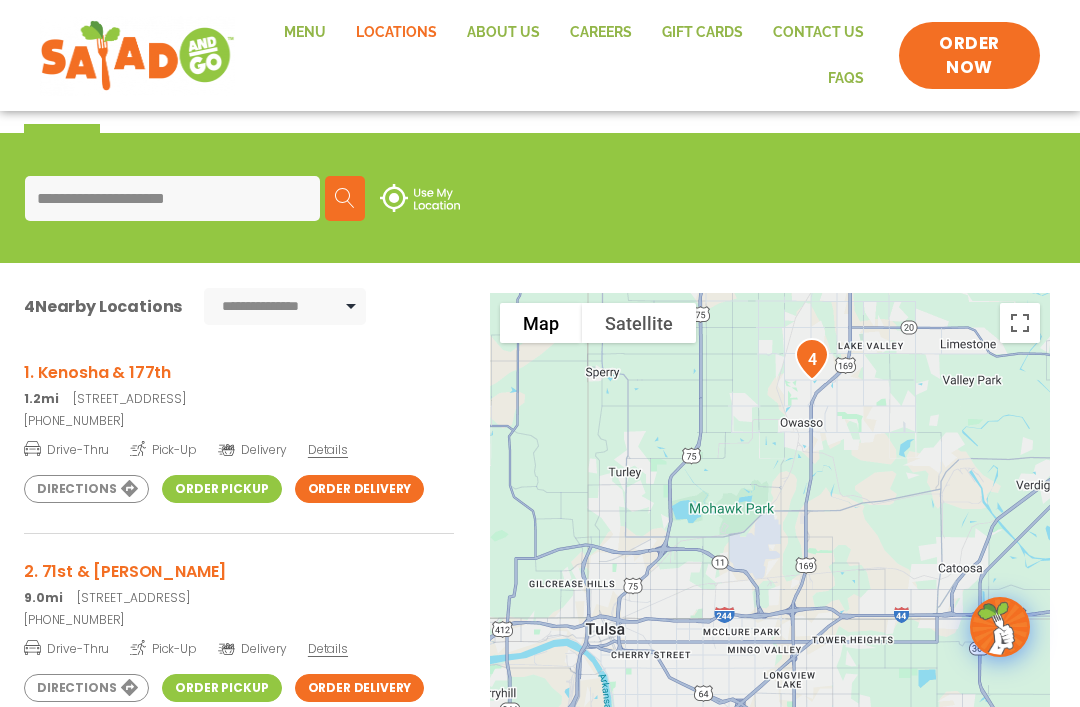 click on "Order Delivery" at bounding box center (360, 489) 